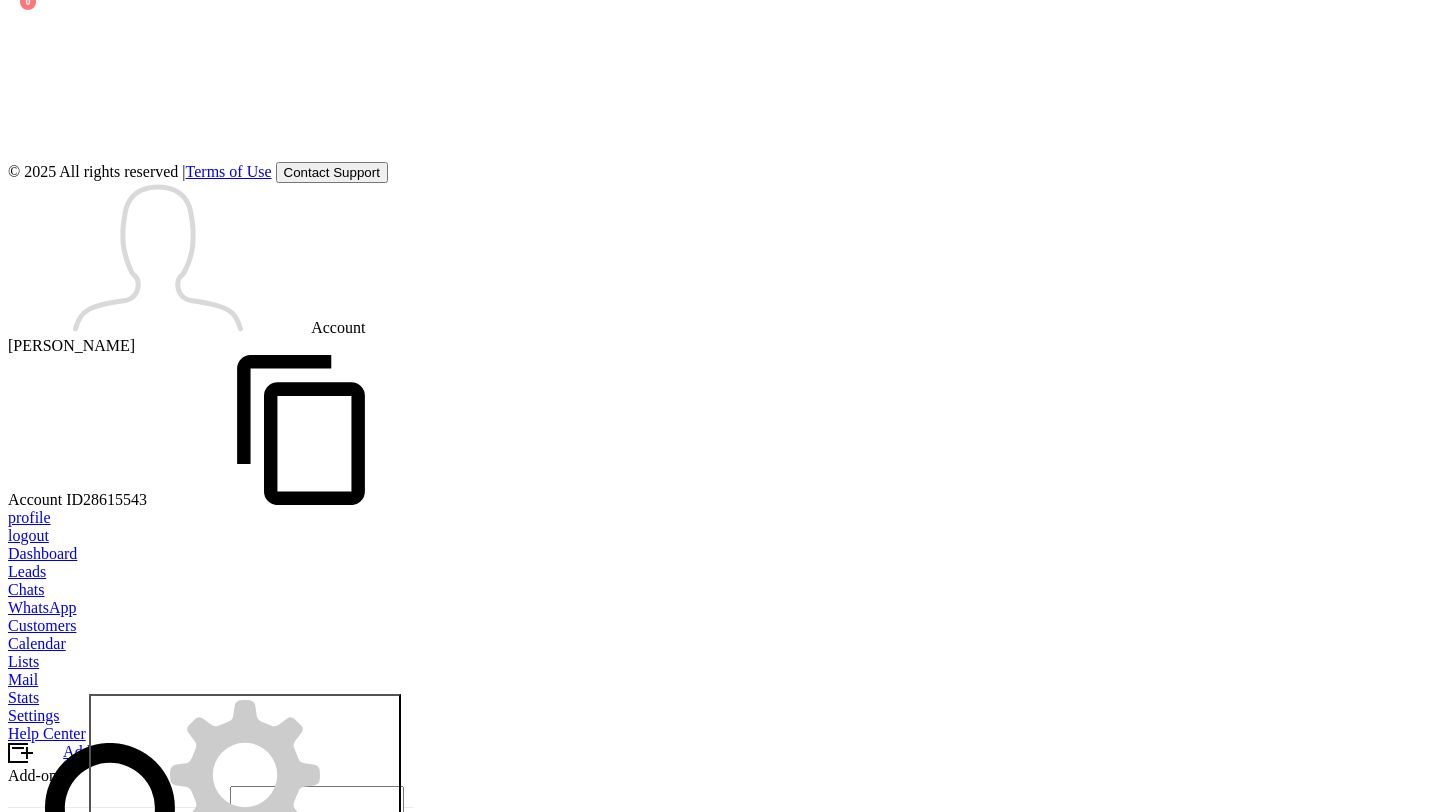 scroll, scrollTop: 0, scrollLeft: 0, axis: both 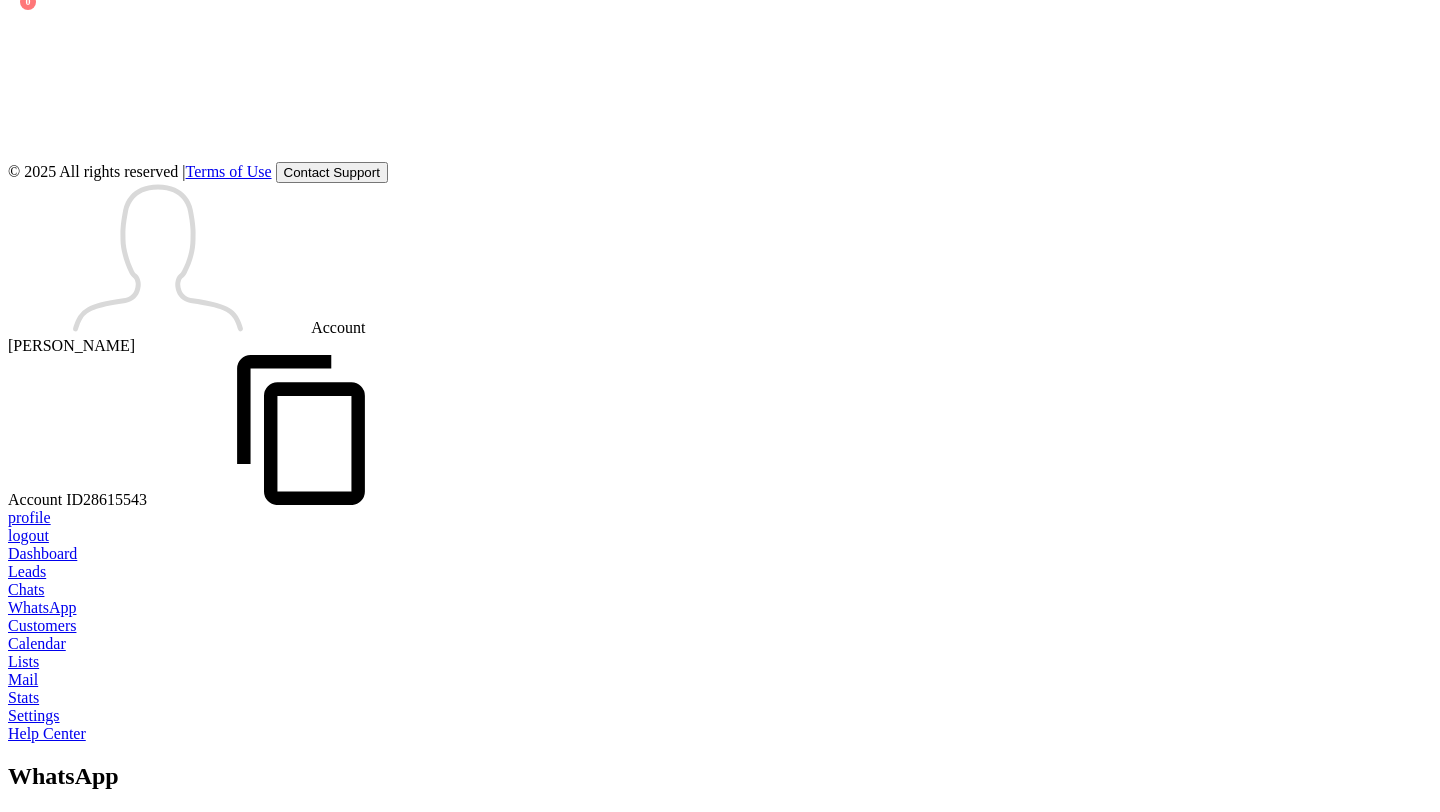click on "Next" at bounding box center (-152, 1021) 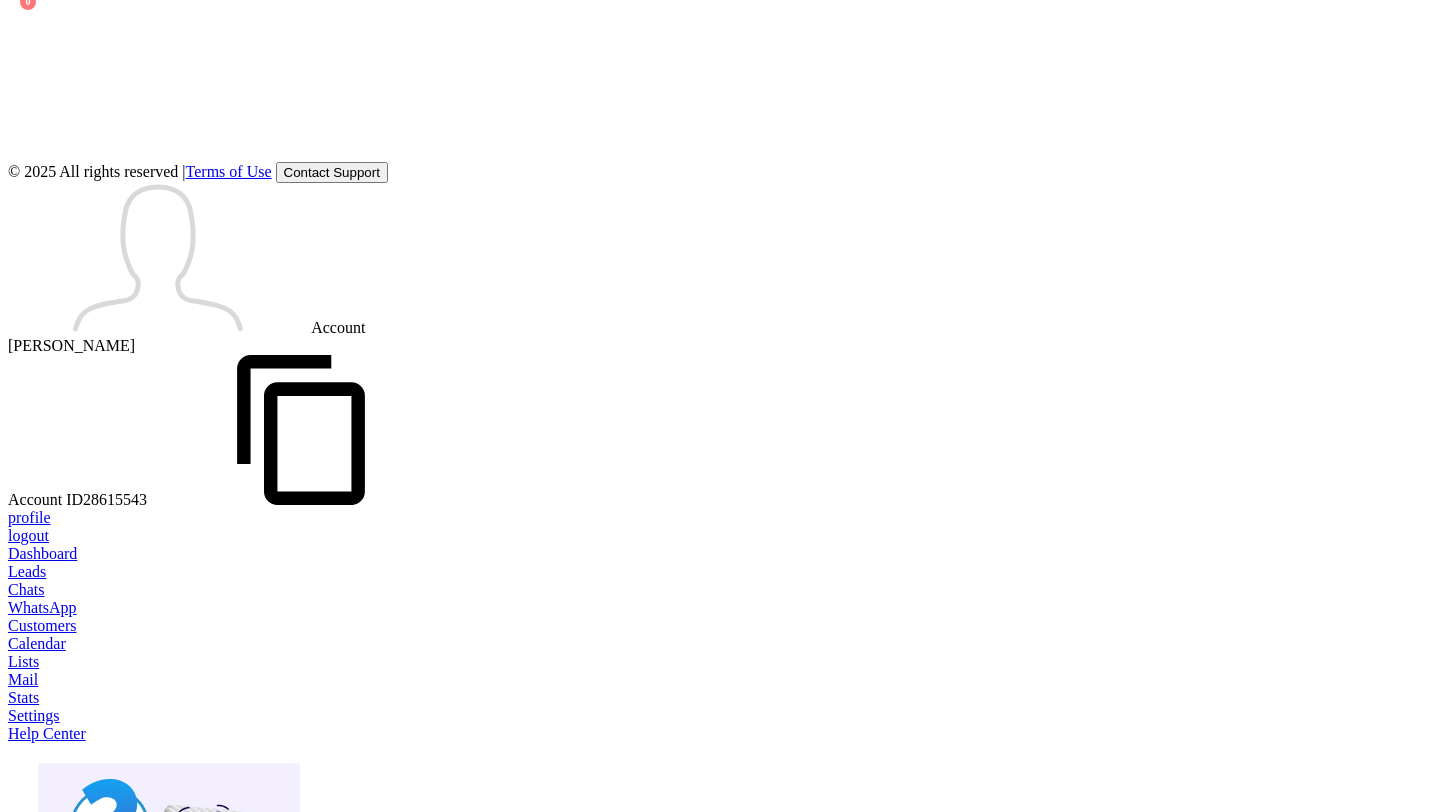 click on "Okay, got it" at bounding box center [232, 1058] 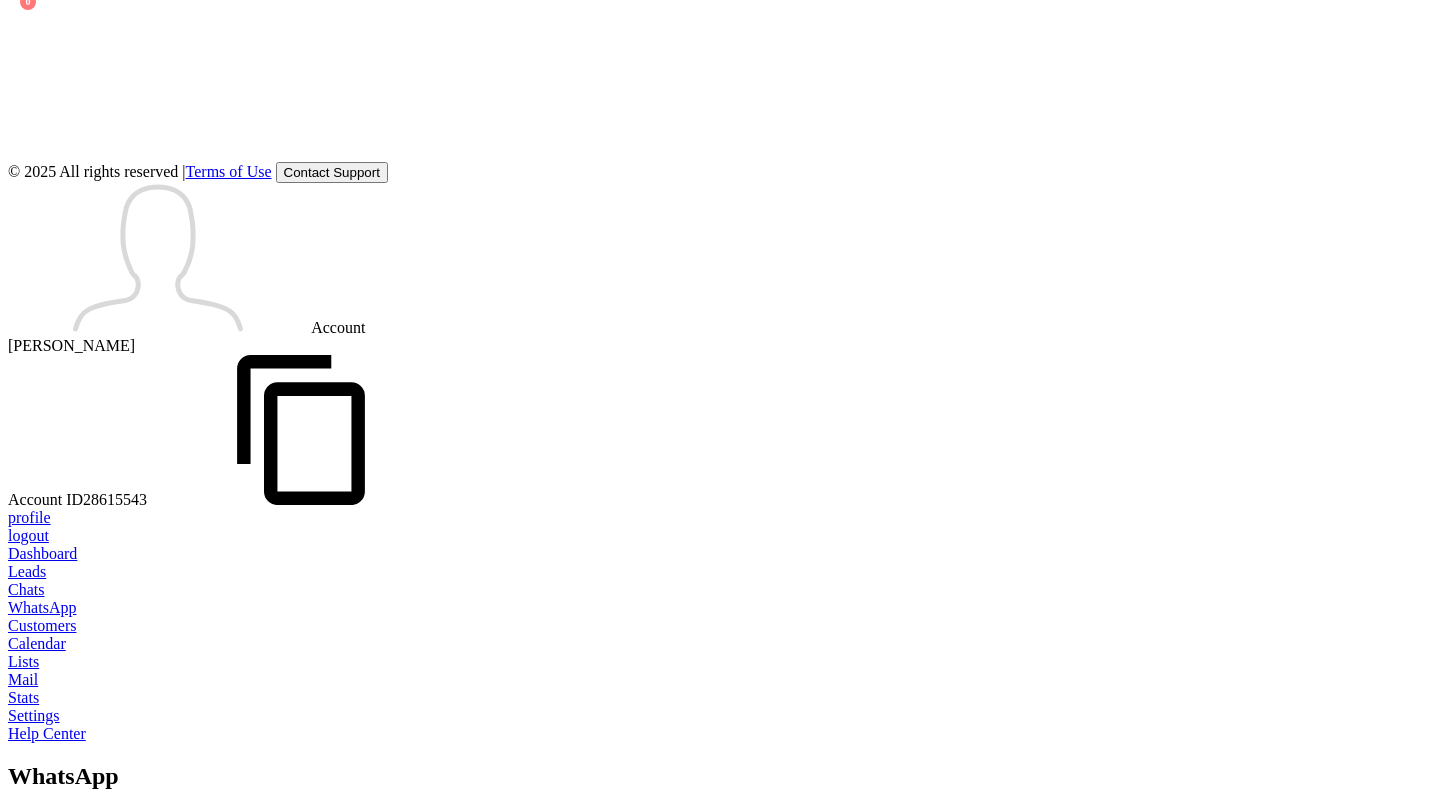 scroll, scrollTop: 0, scrollLeft: 0, axis: both 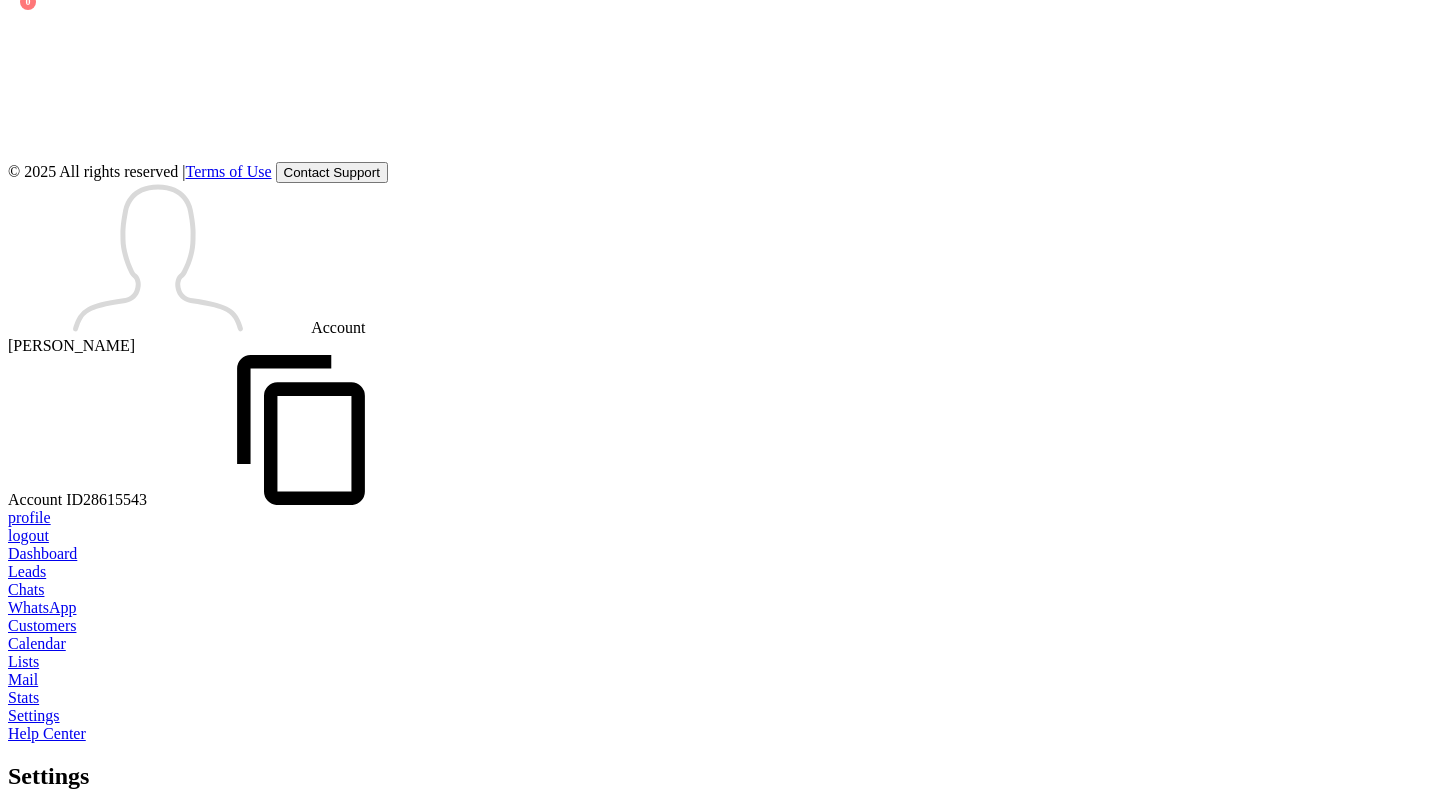 click on "Installed" at bounding box center (720, 1811) 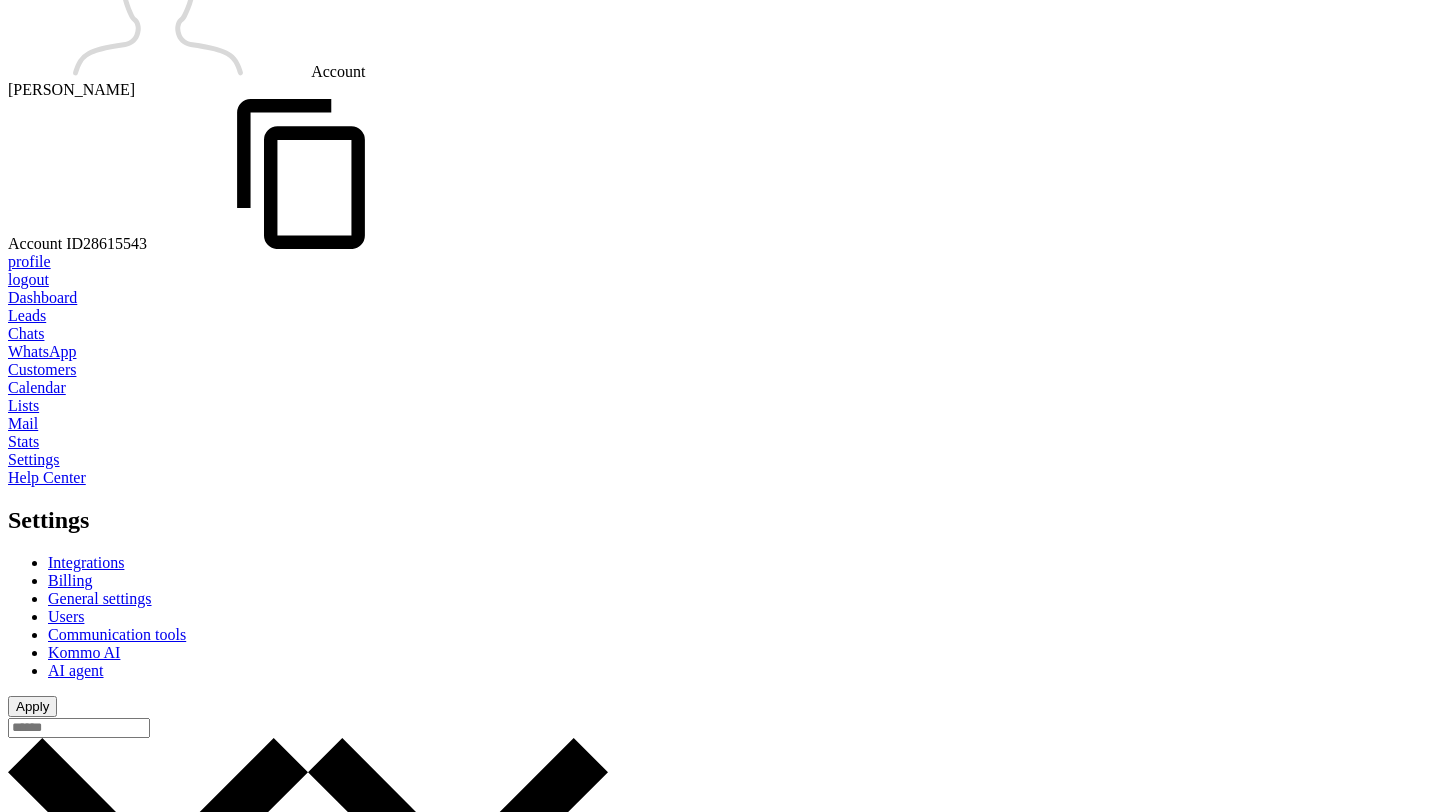 scroll, scrollTop: 333, scrollLeft: 0, axis: vertical 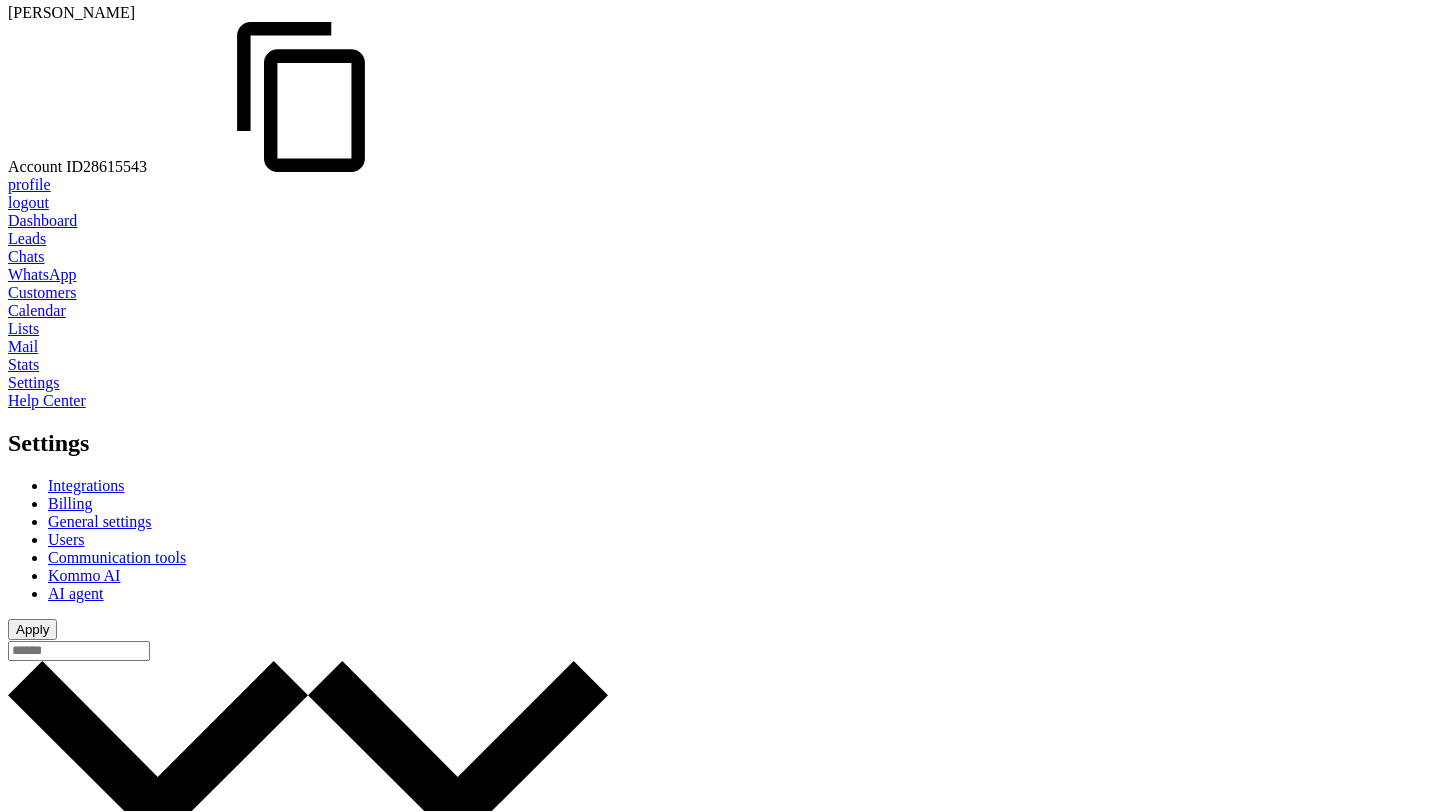 click on "Install" at bounding box center [58, 4033] 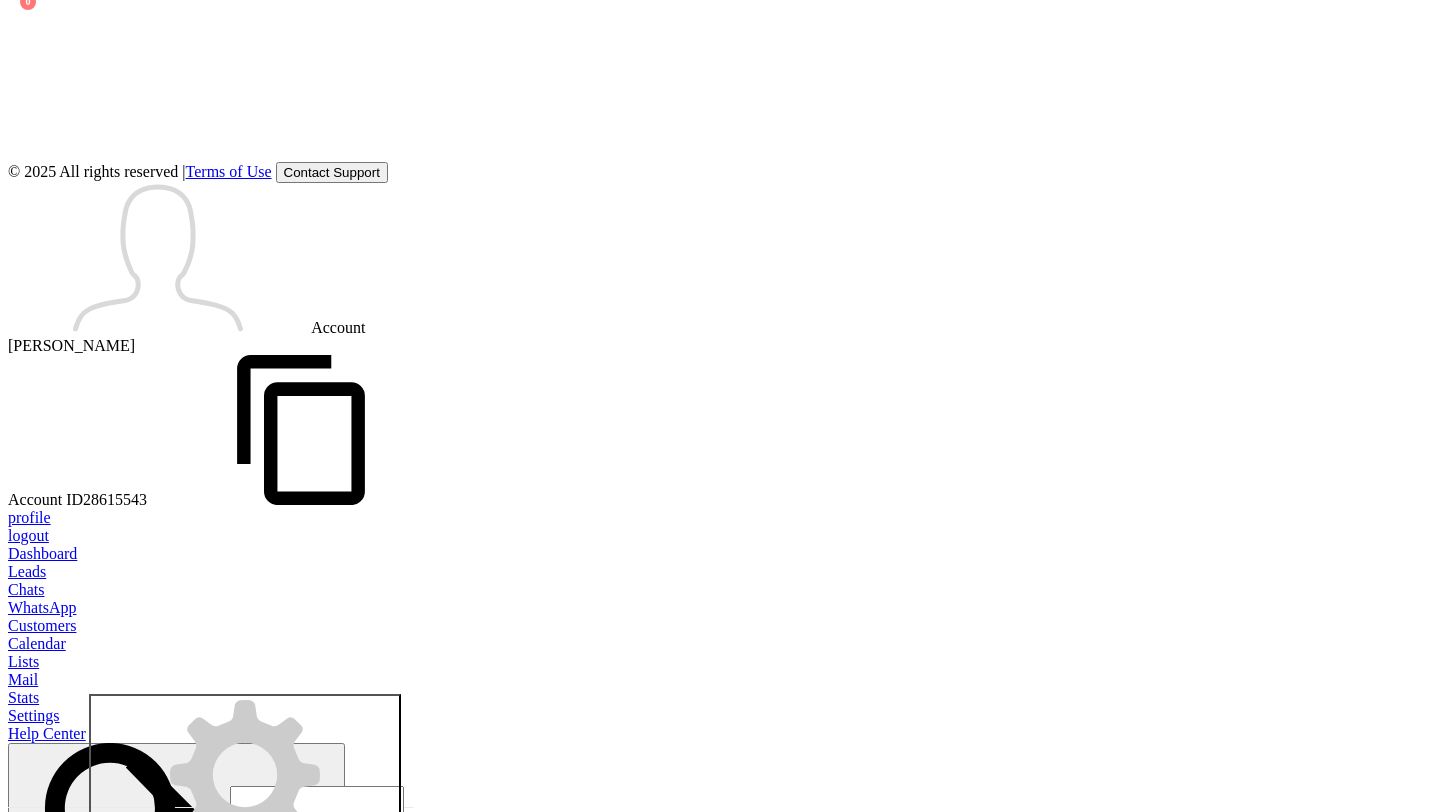 scroll, scrollTop: 0, scrollLeft: 0, axis: both 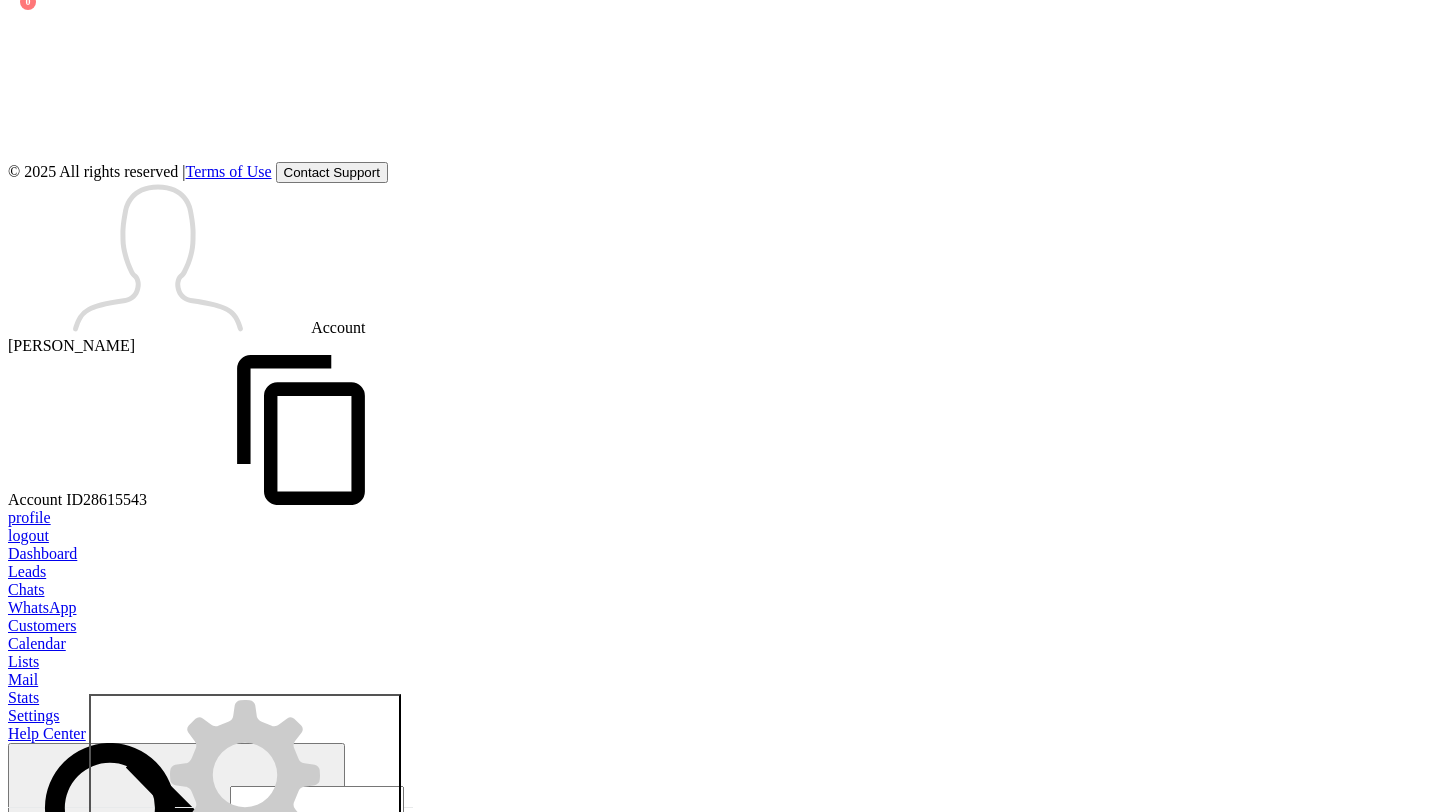 click at bounding box center (720, 563) 